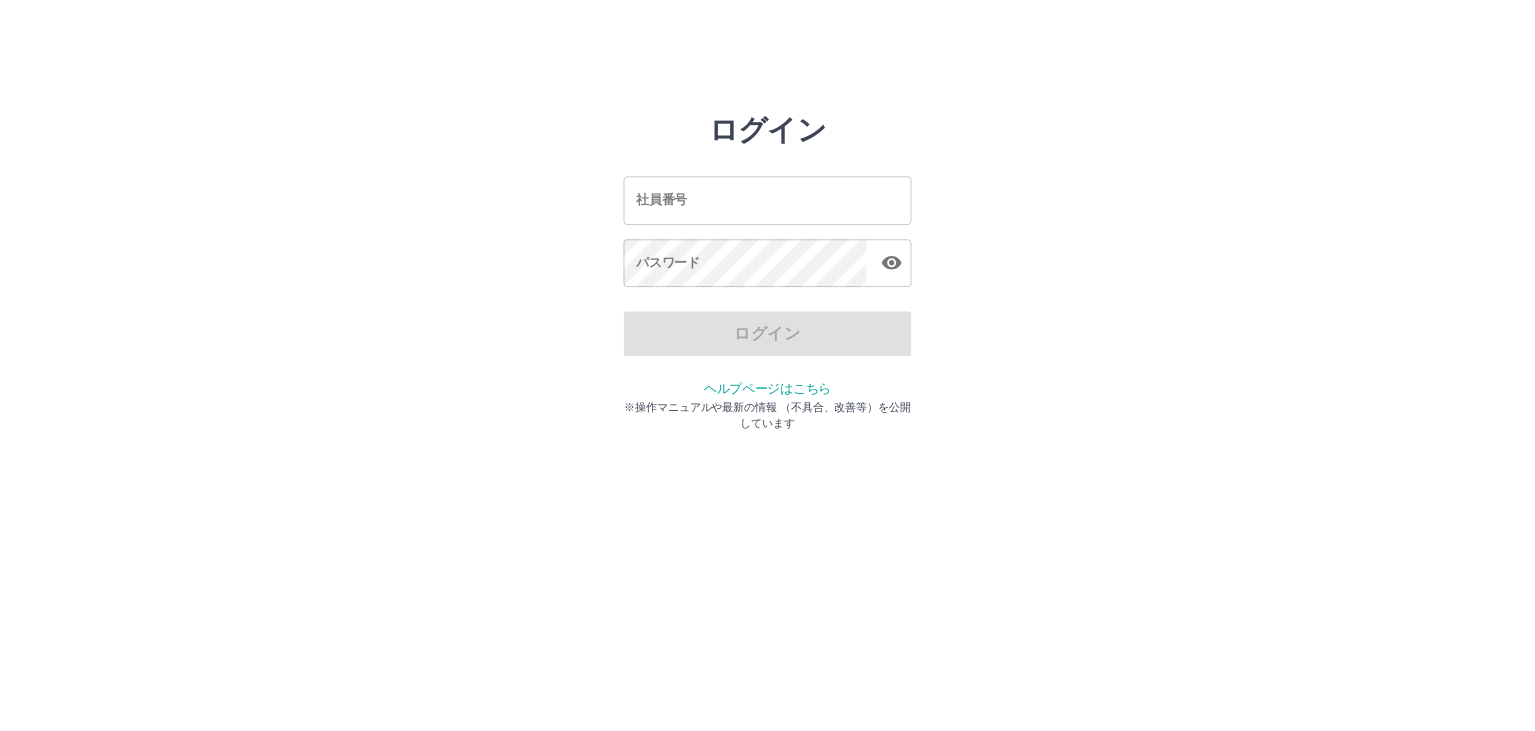 scroll, scrollTop: 0, scrollLeft: 0, axis: both 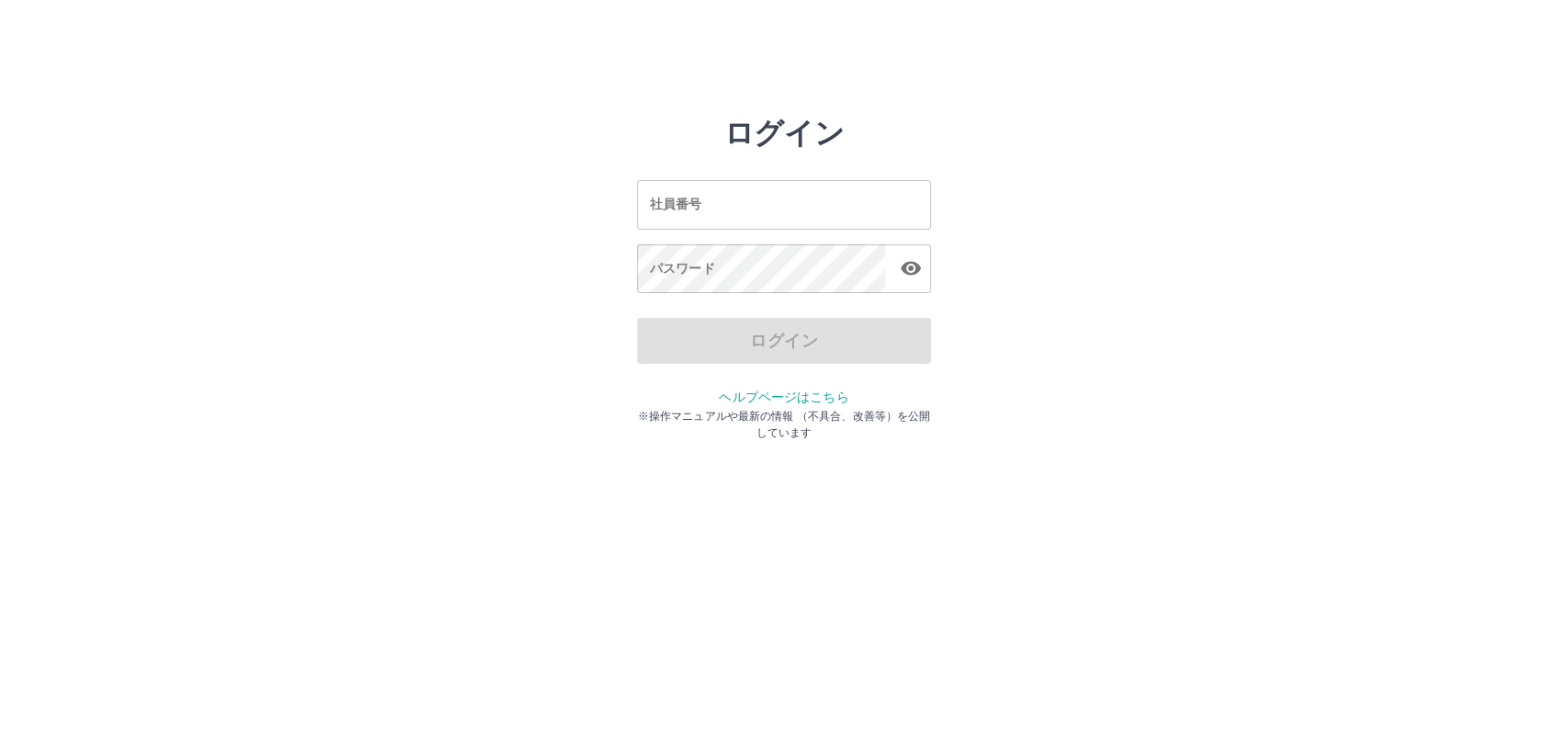 click on "社員番号" at bounding box center [784, 204] 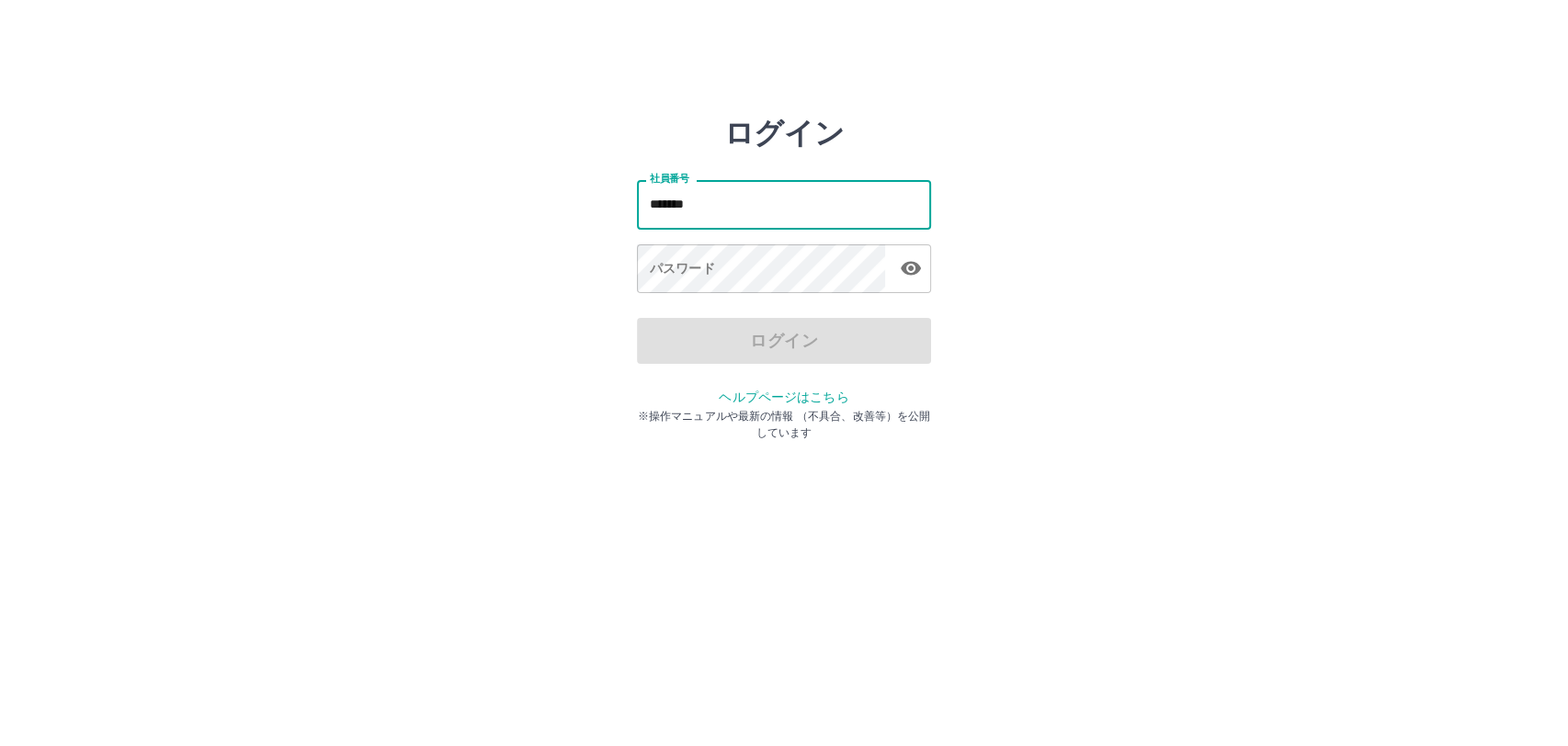 type on "*******" 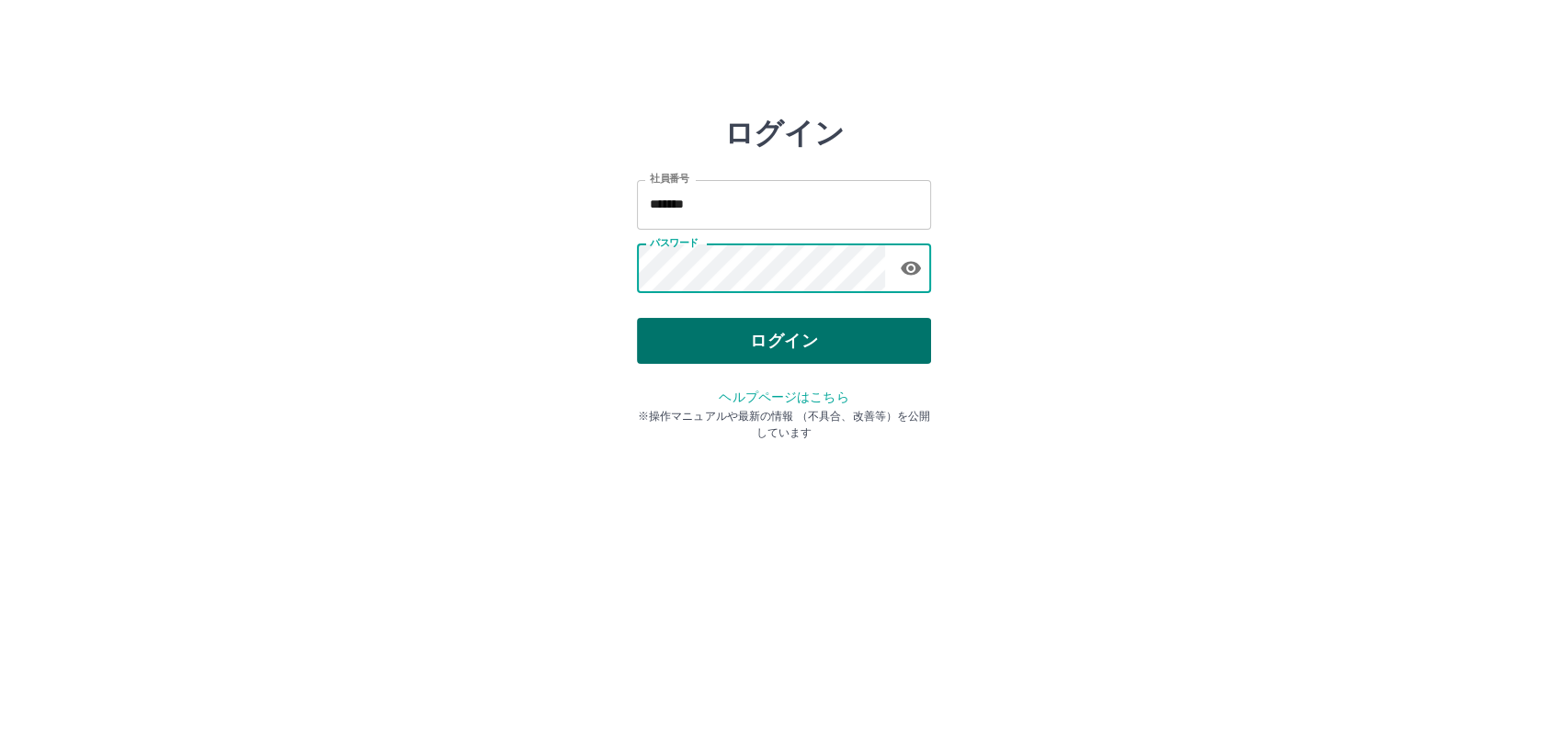 click on "ログイン" at bounding box center [784, 341] 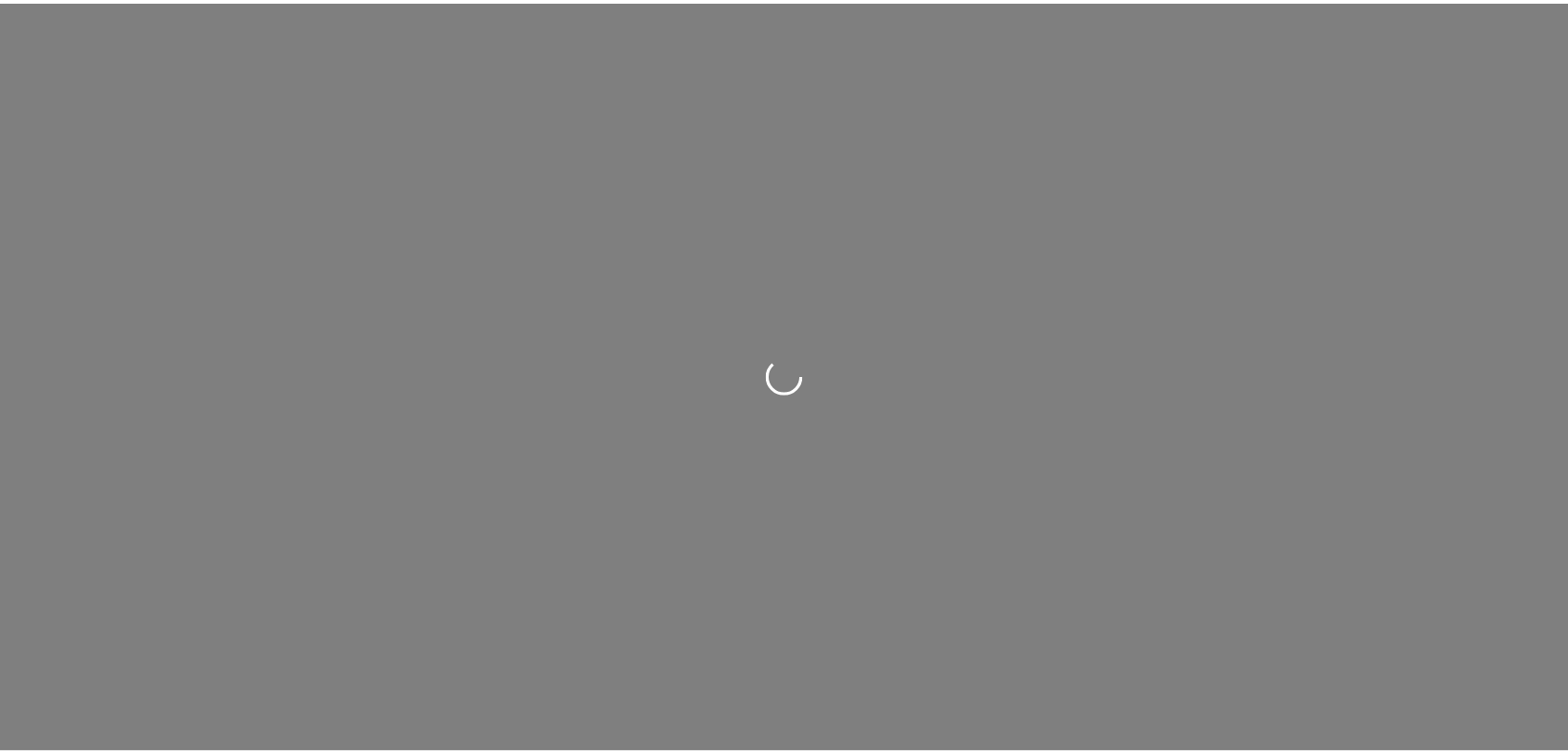 scroll, scrollTop: 0, scrollLeft: 0, axis: both 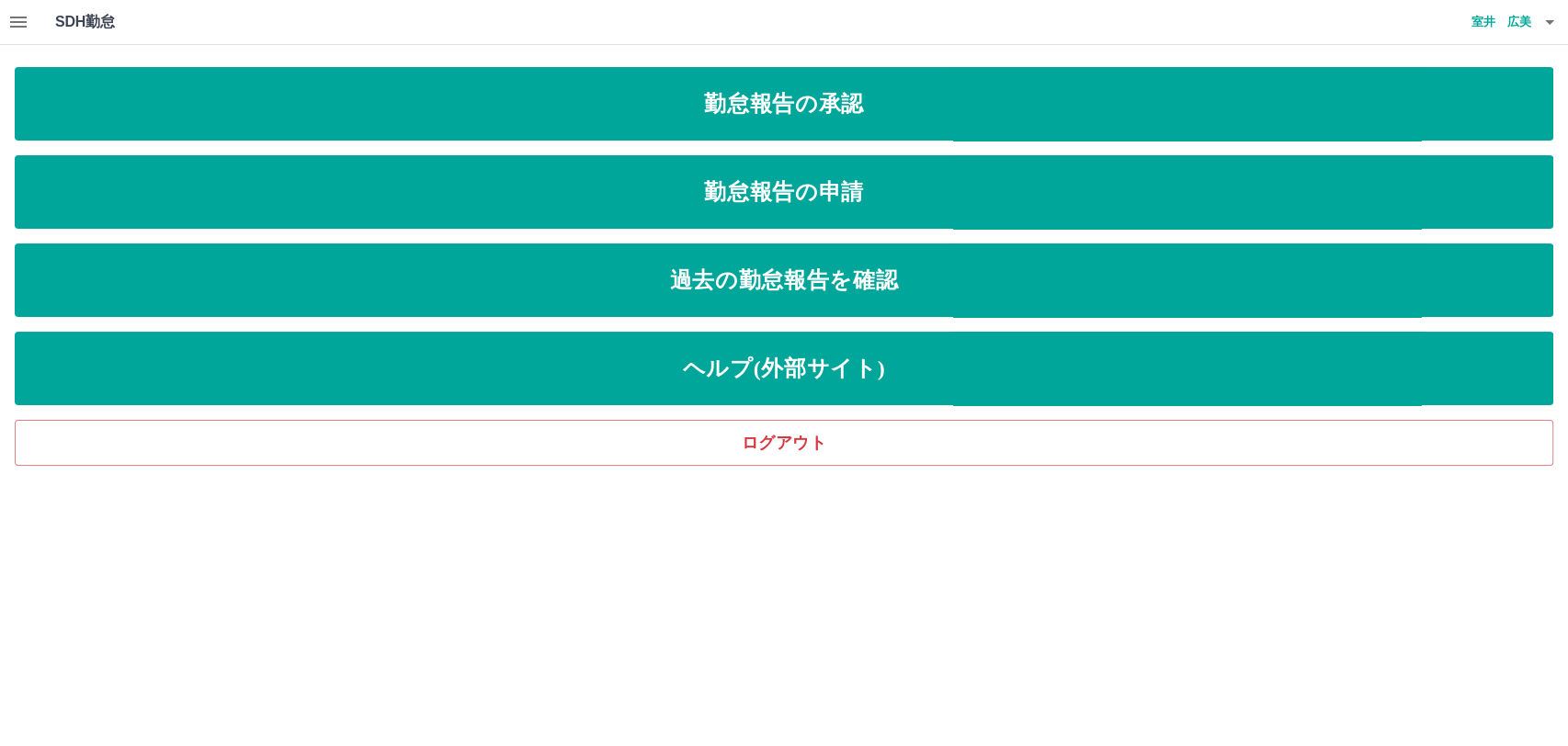 click 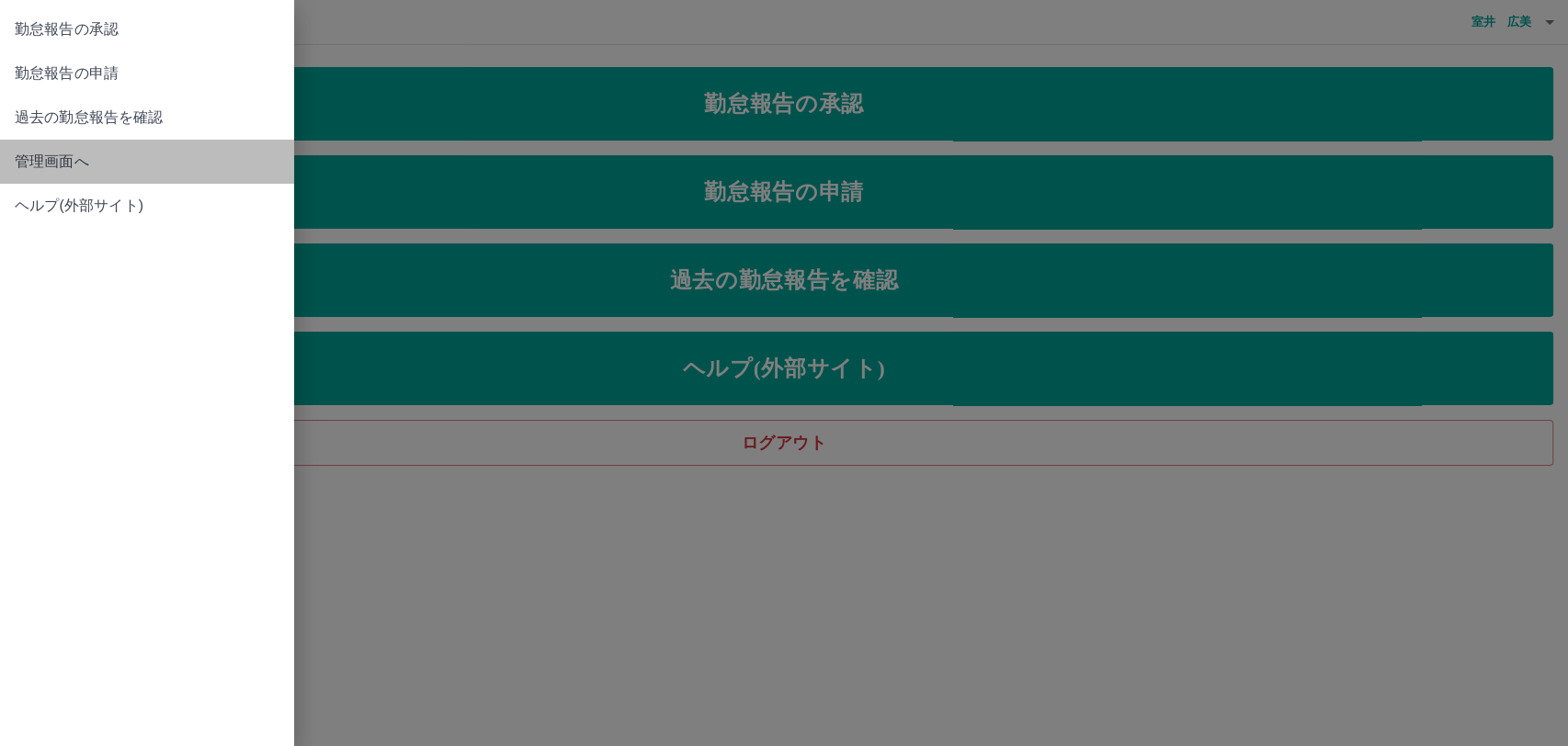 click on "管理画面へ" at bounding box center [147, 162] 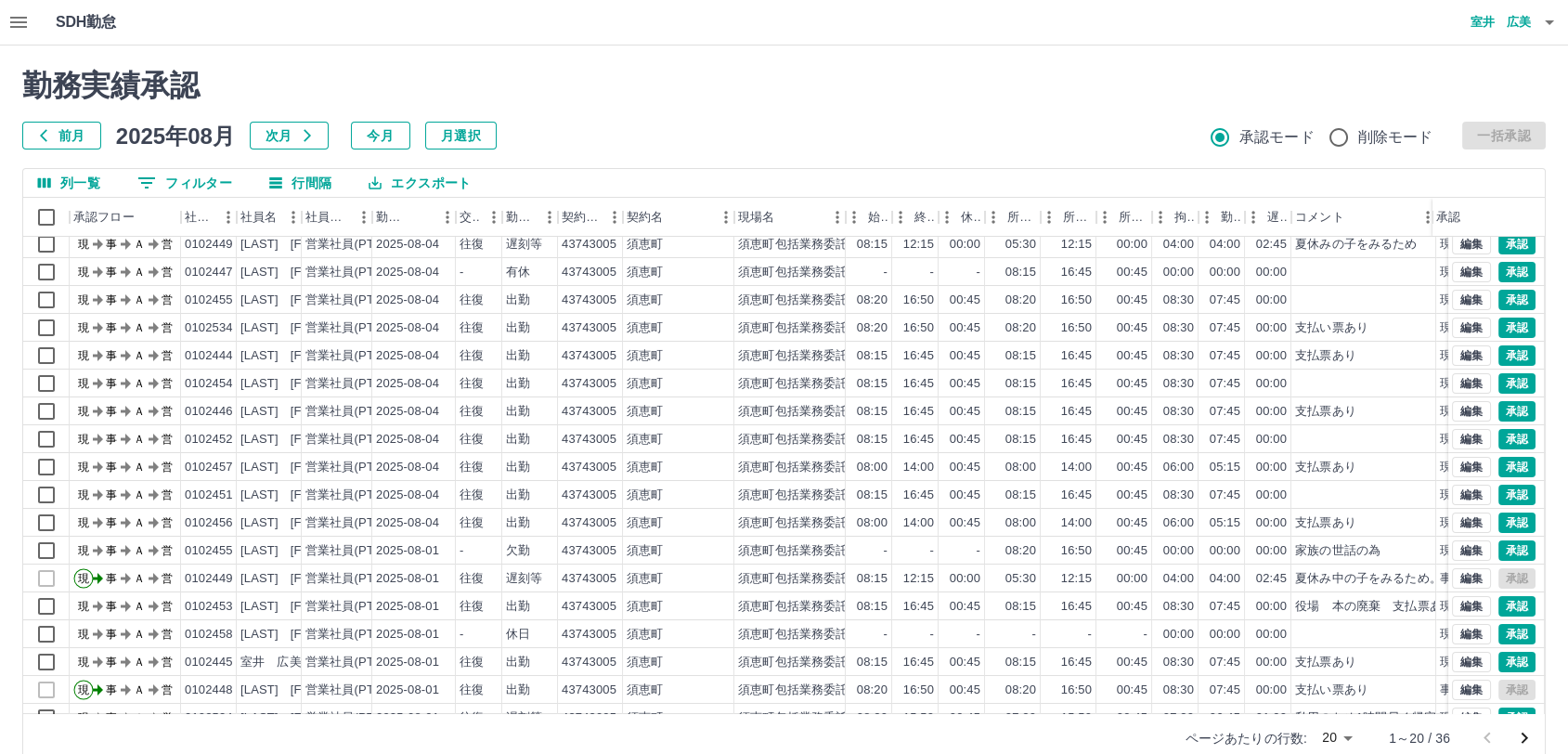 scroll, scrollTop: 96, scrollLeft: 0, axis: vertical 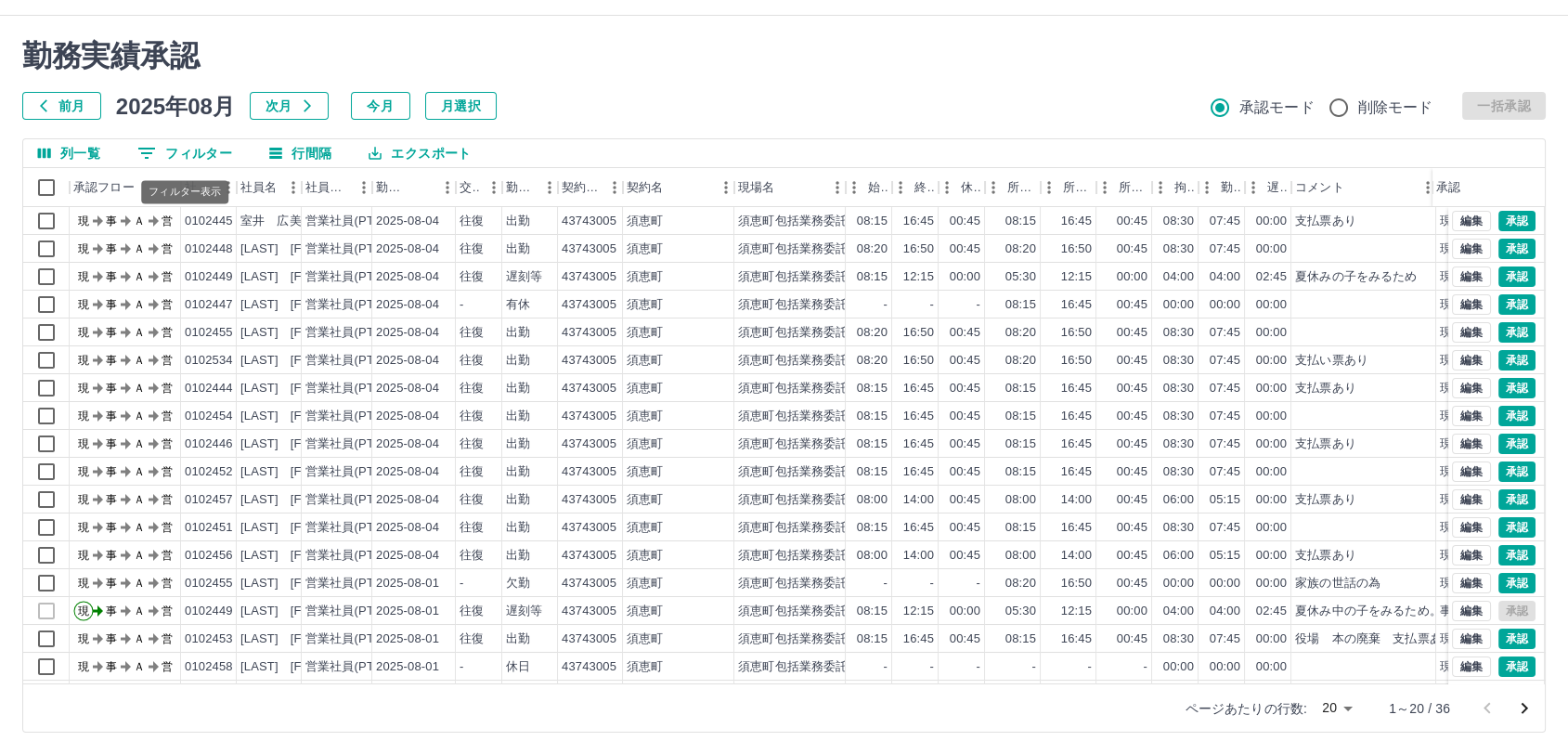 click on "0 フィルター" at bounding box center (185, 153) 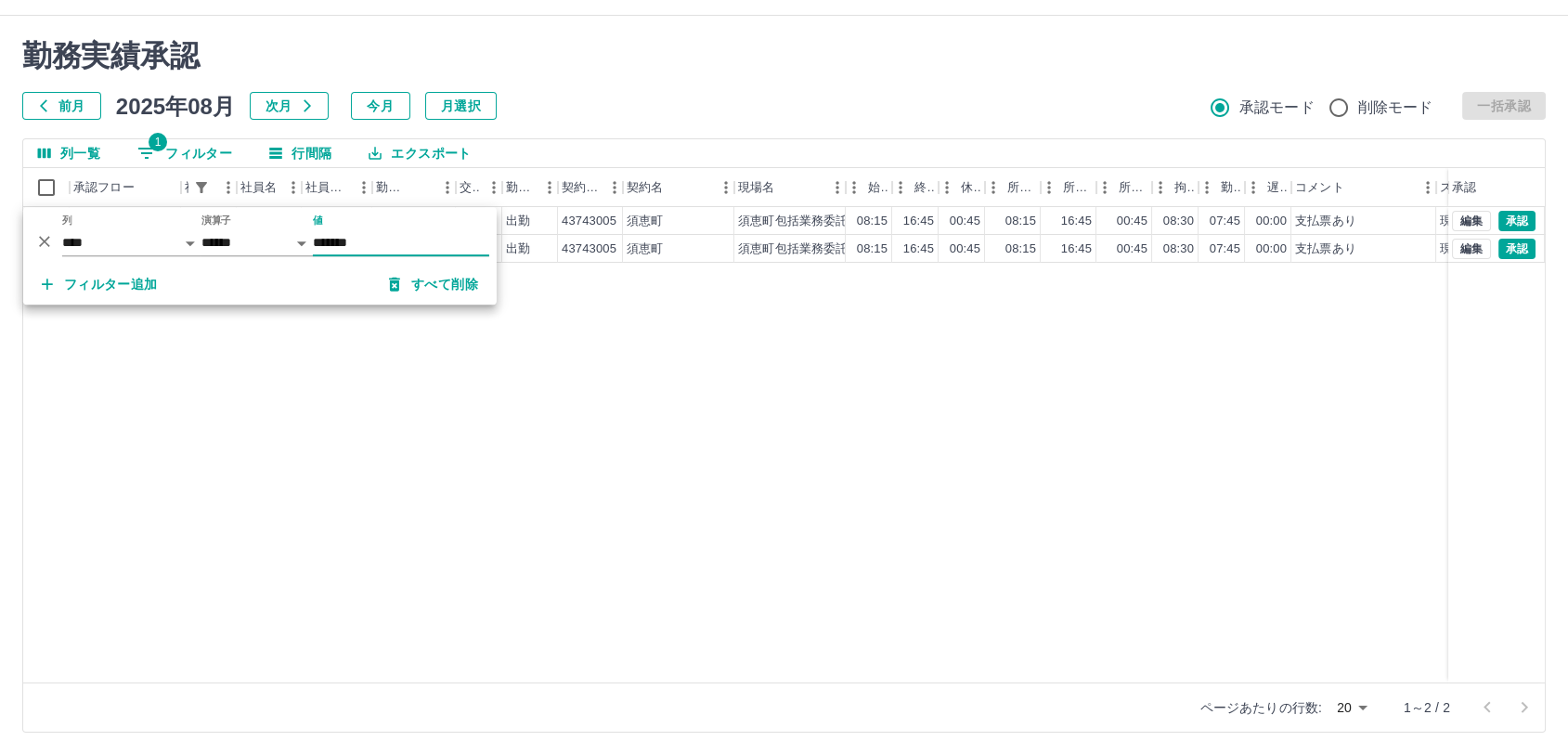 type on "*******" 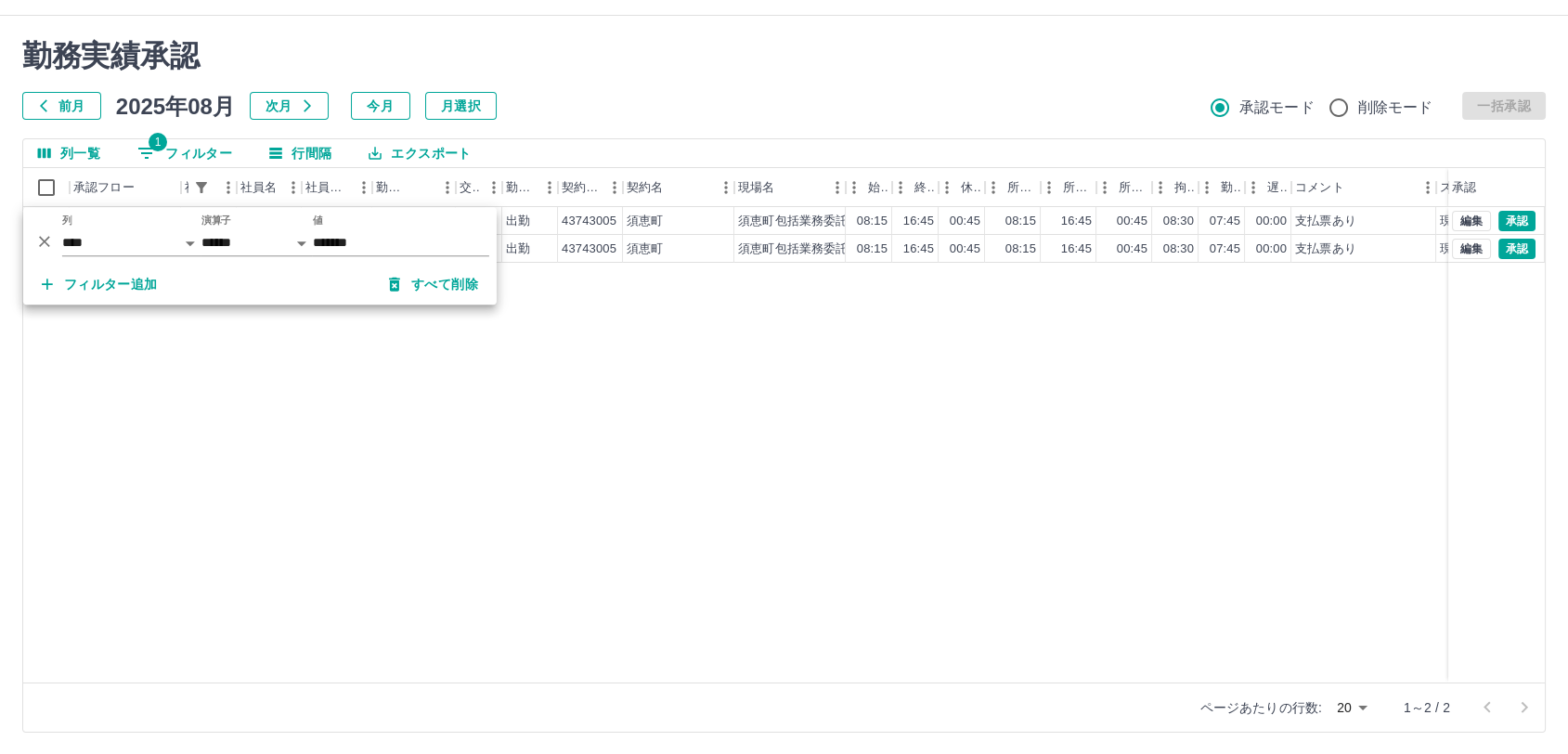 click on "前月 2025年08月 次月 今月 月選択 承認モード 削除モード 一括承認" at bounding box center (784, 106) 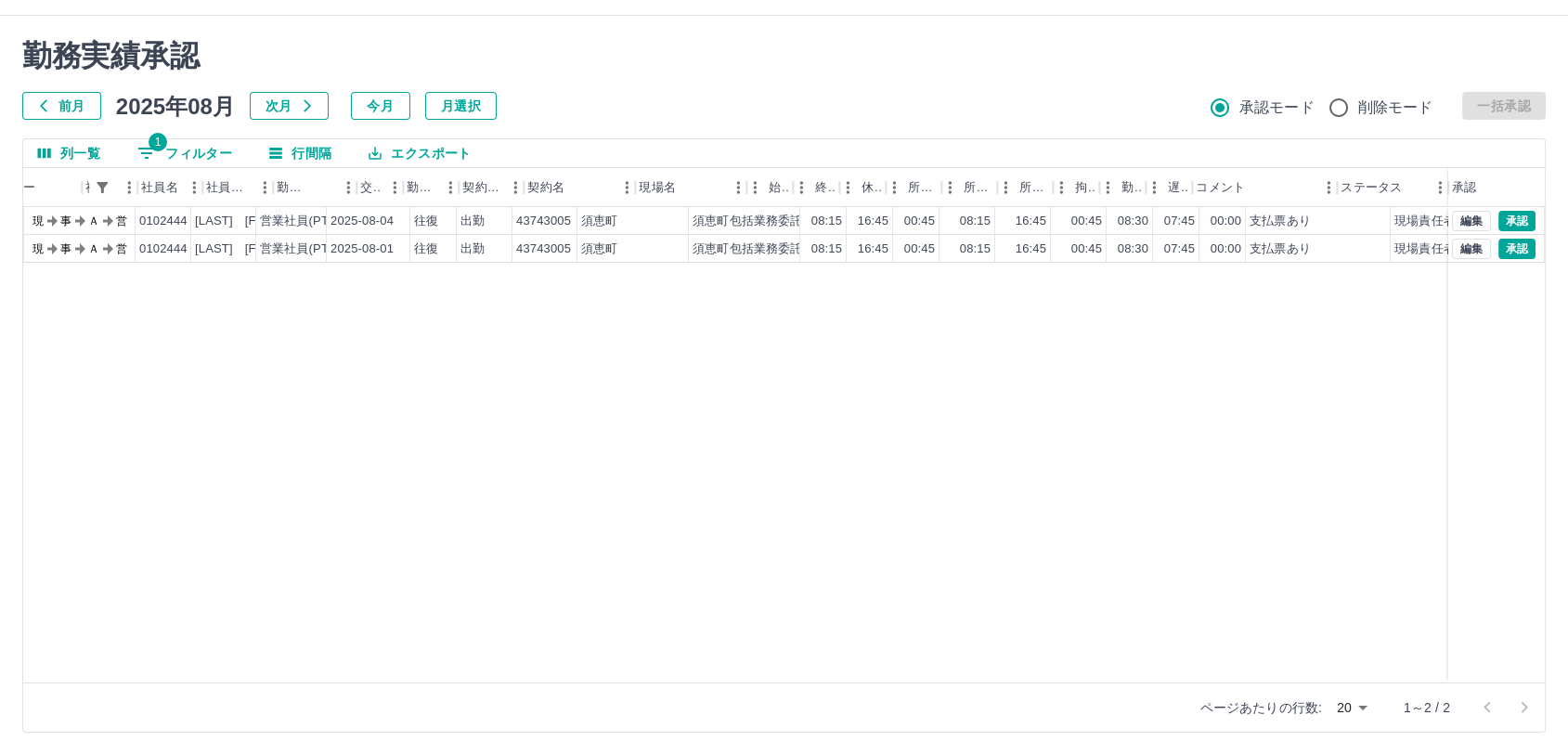 scroll, scrollTop: 0, scrollLeft: 98, axis: horizontal 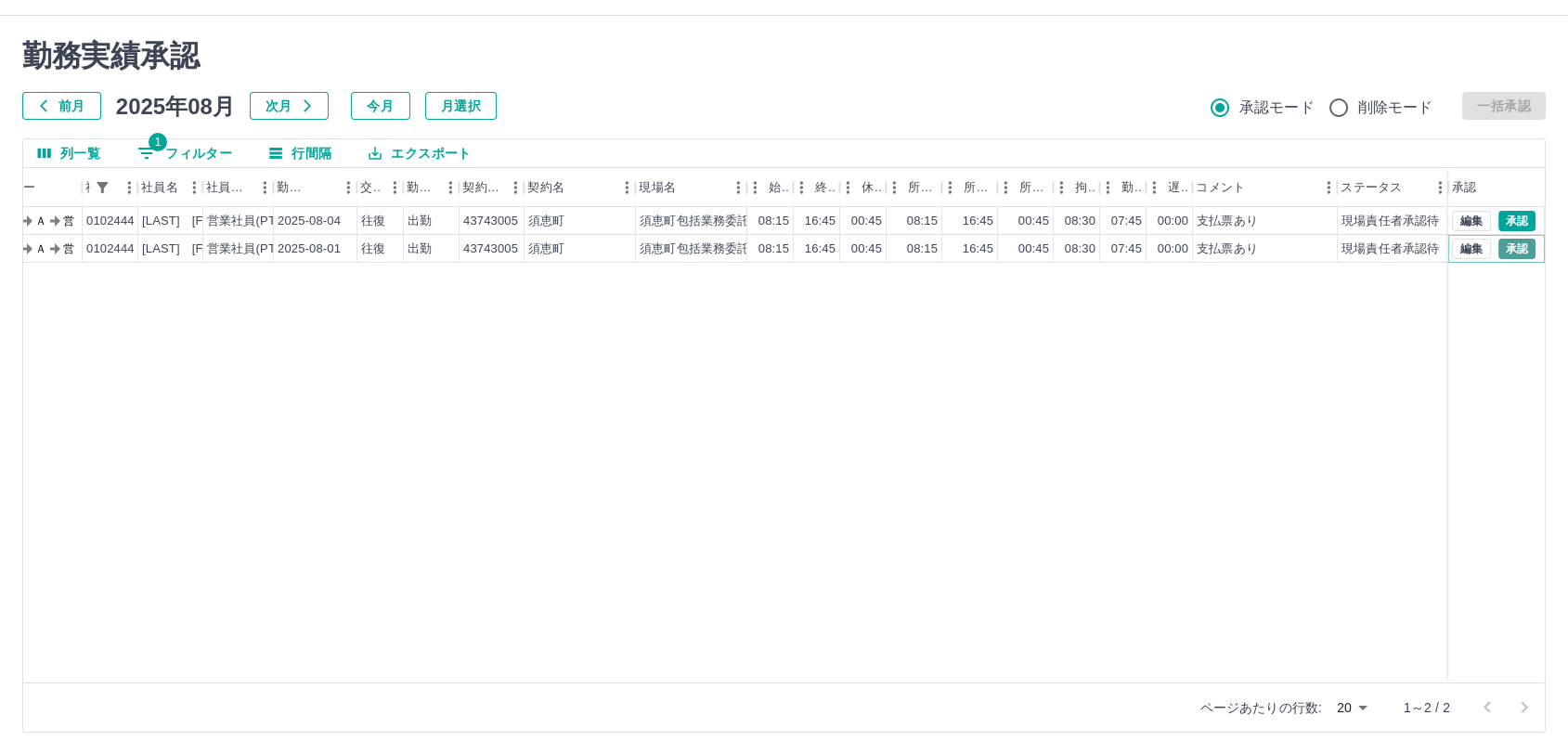 click on "承認" at bounding box center (1517, 249) 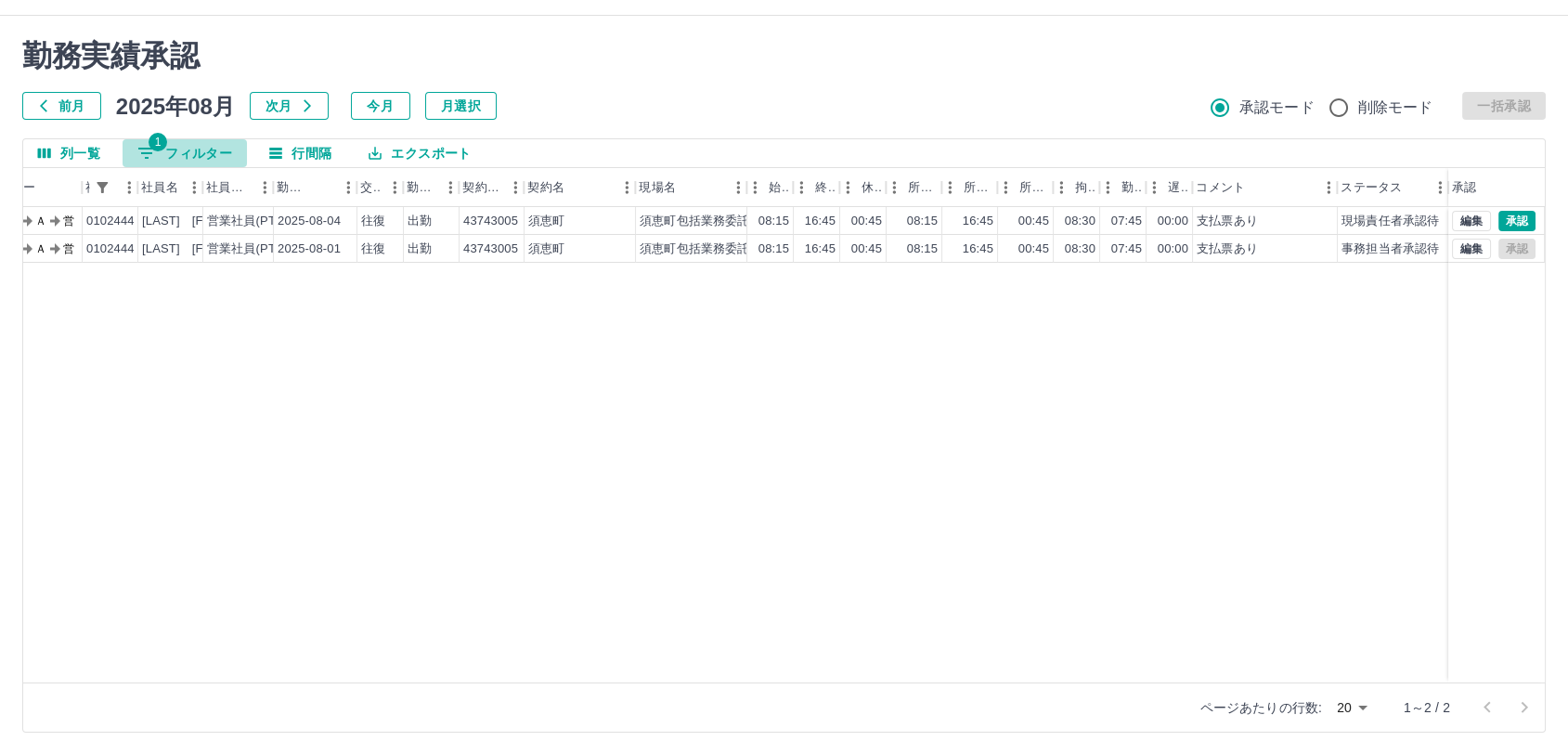 click on "1 フィルター" at bounding box center [185, 153] 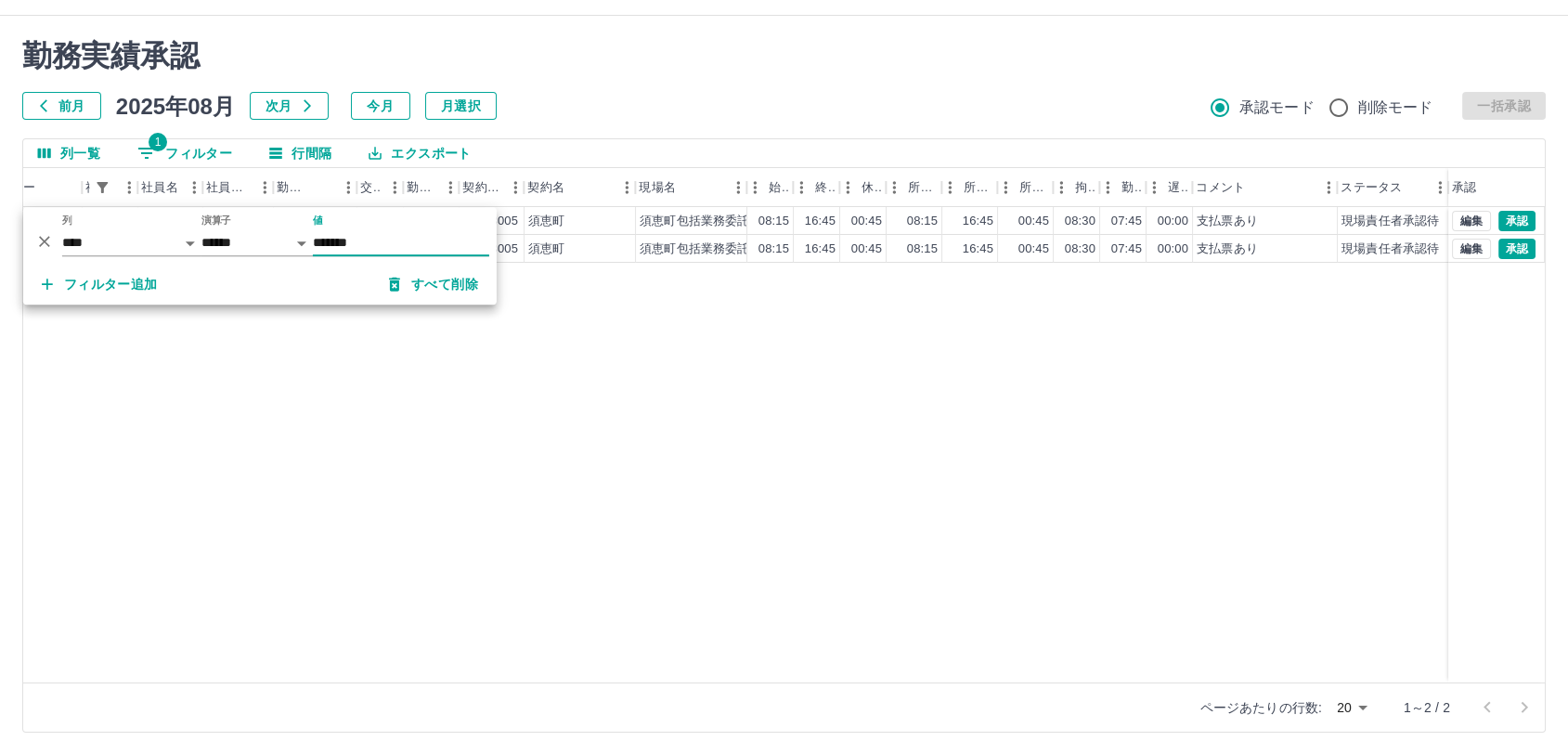 type on "*******" 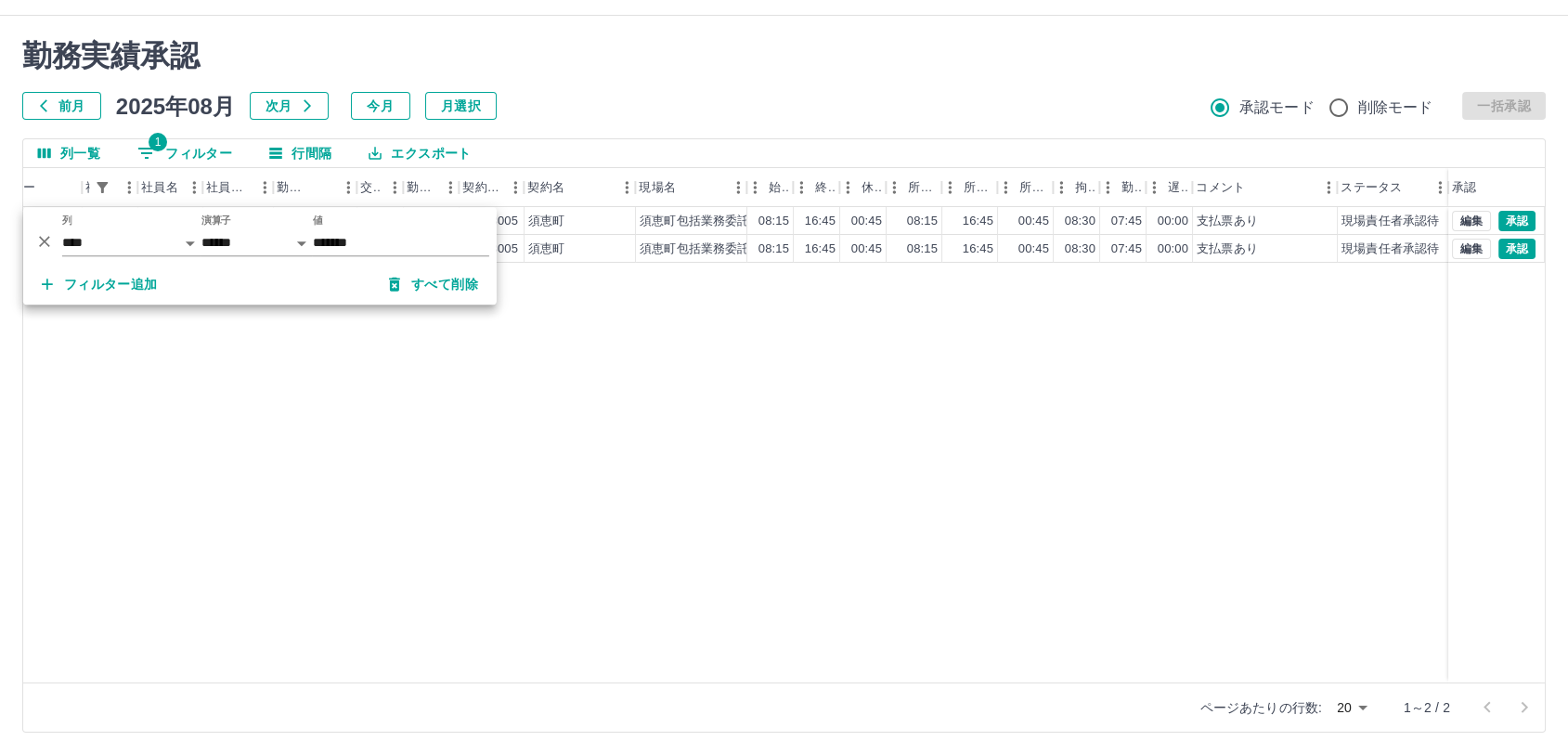click on "勤務実績承認 前月 2025年08月 次月 今月 月選択 承認モード 削除モード 一括承認" at bounding box center [784, 79] 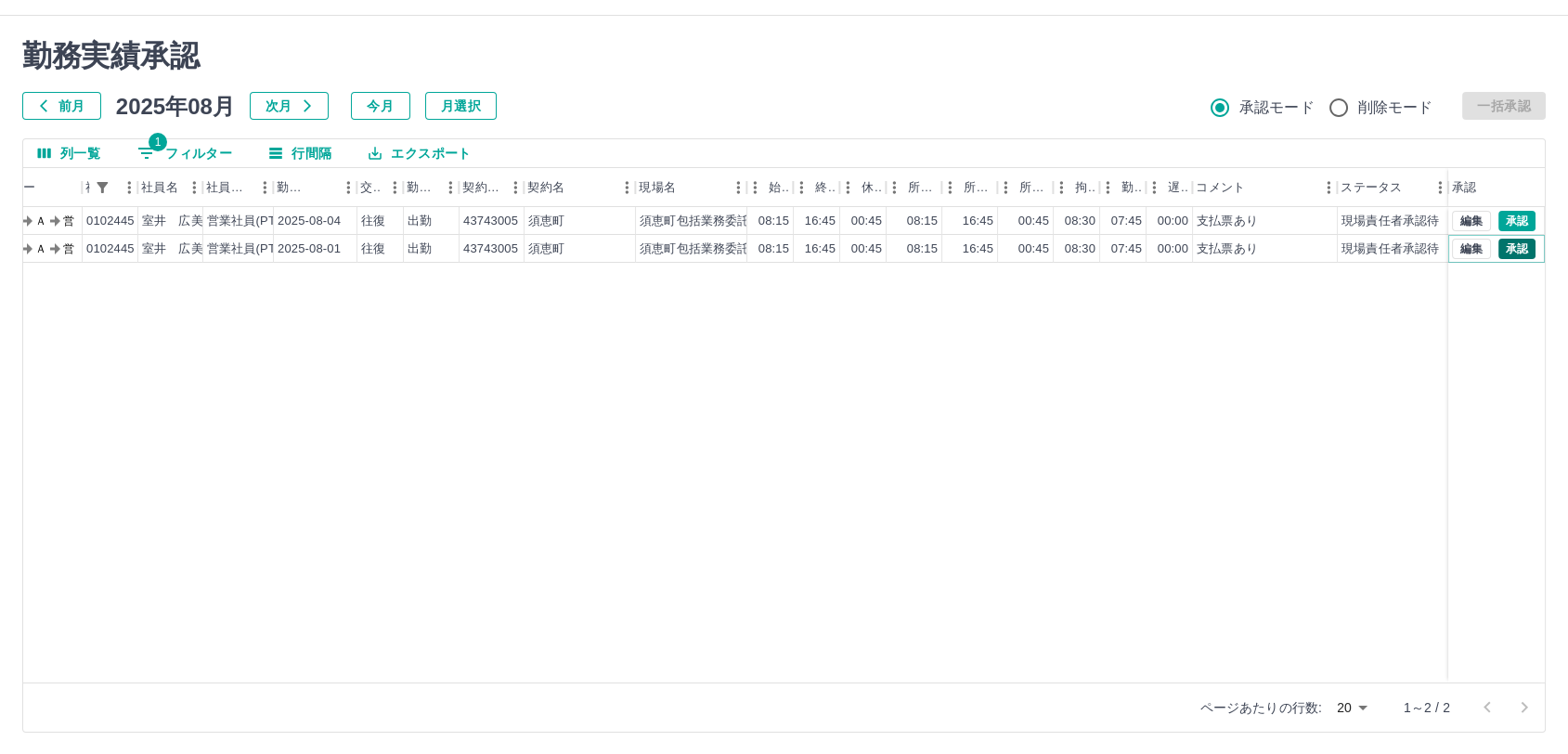 click on "承認" at bounding box center [1517, 249] 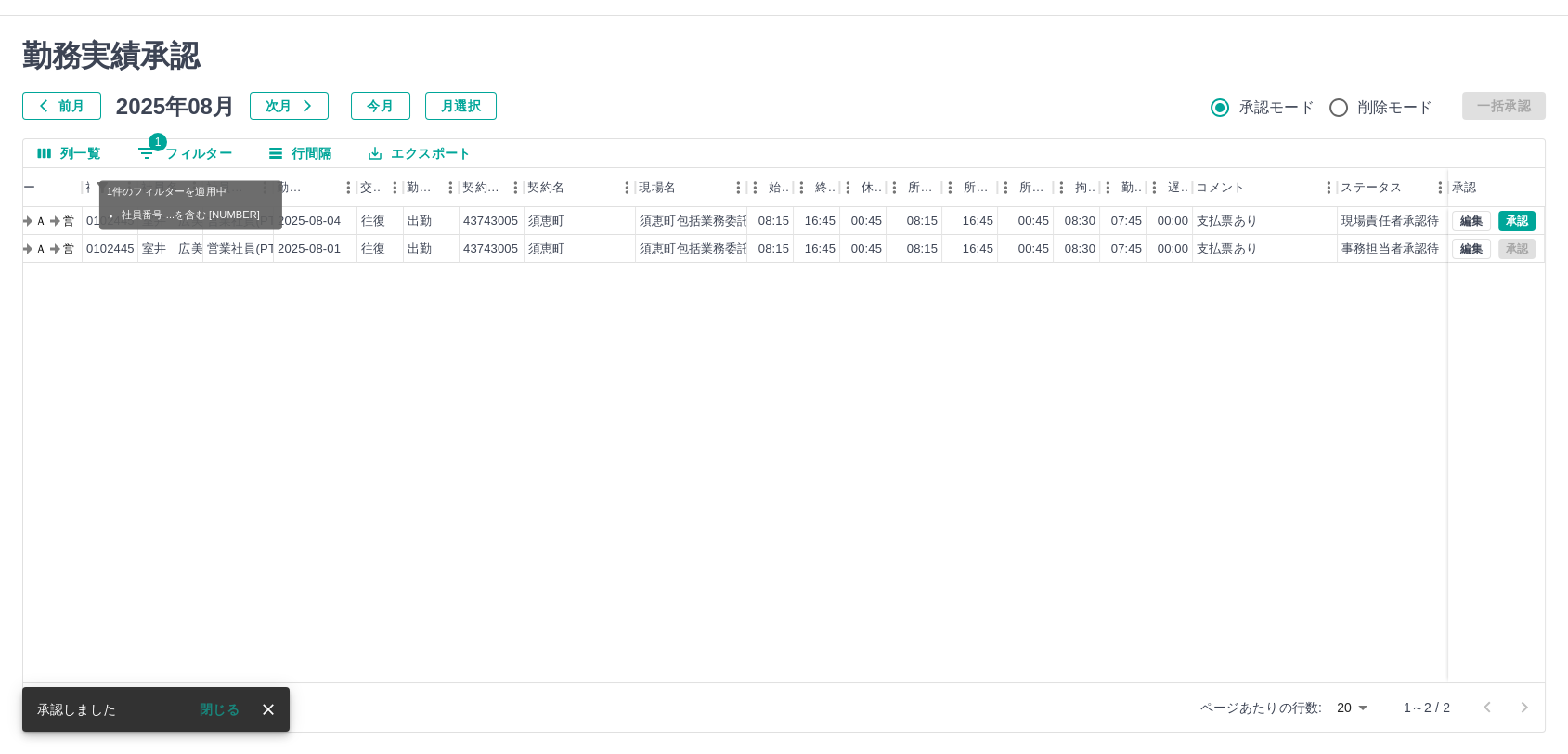 click on "1 フィルター" at bounding box center [185, 153] 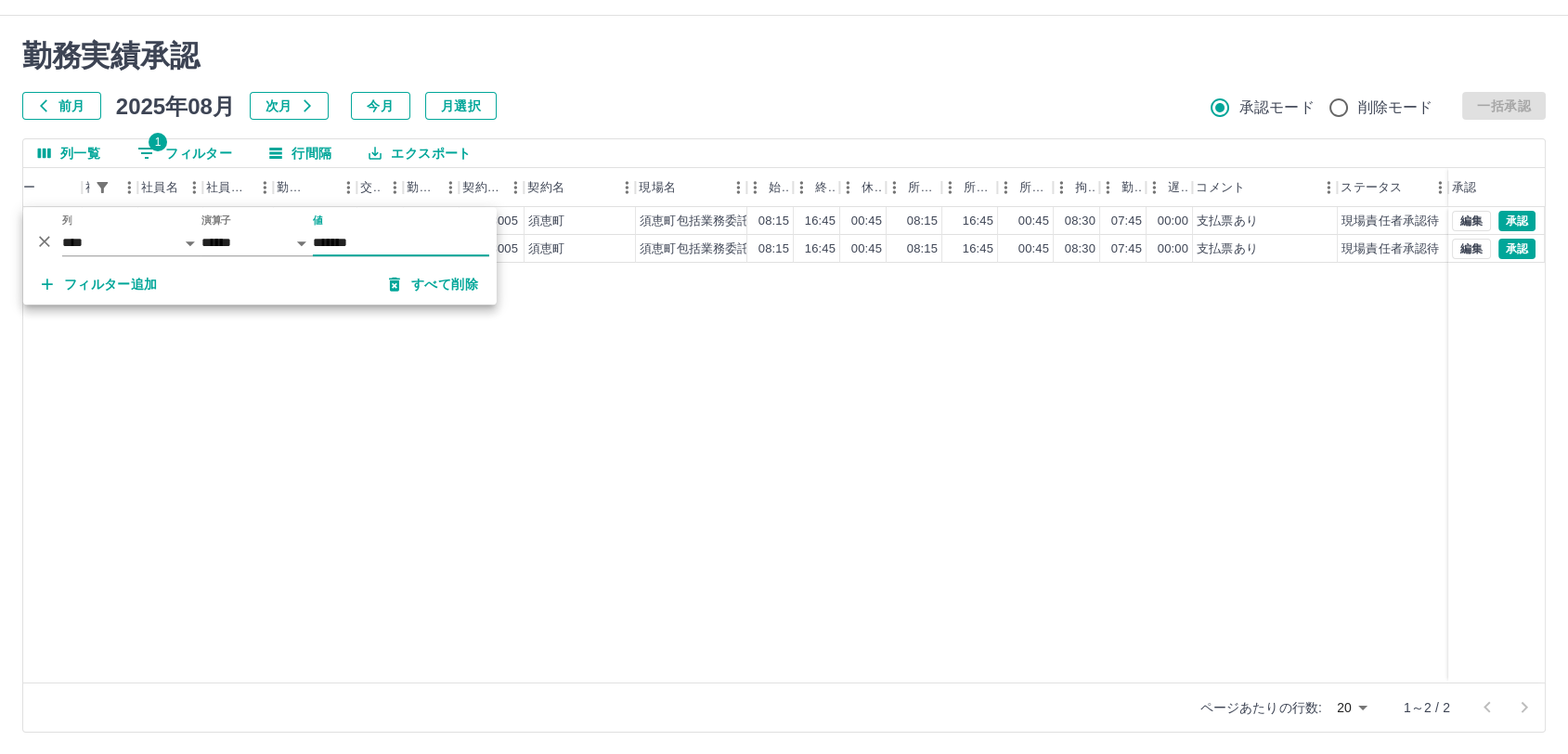 type on "*******" 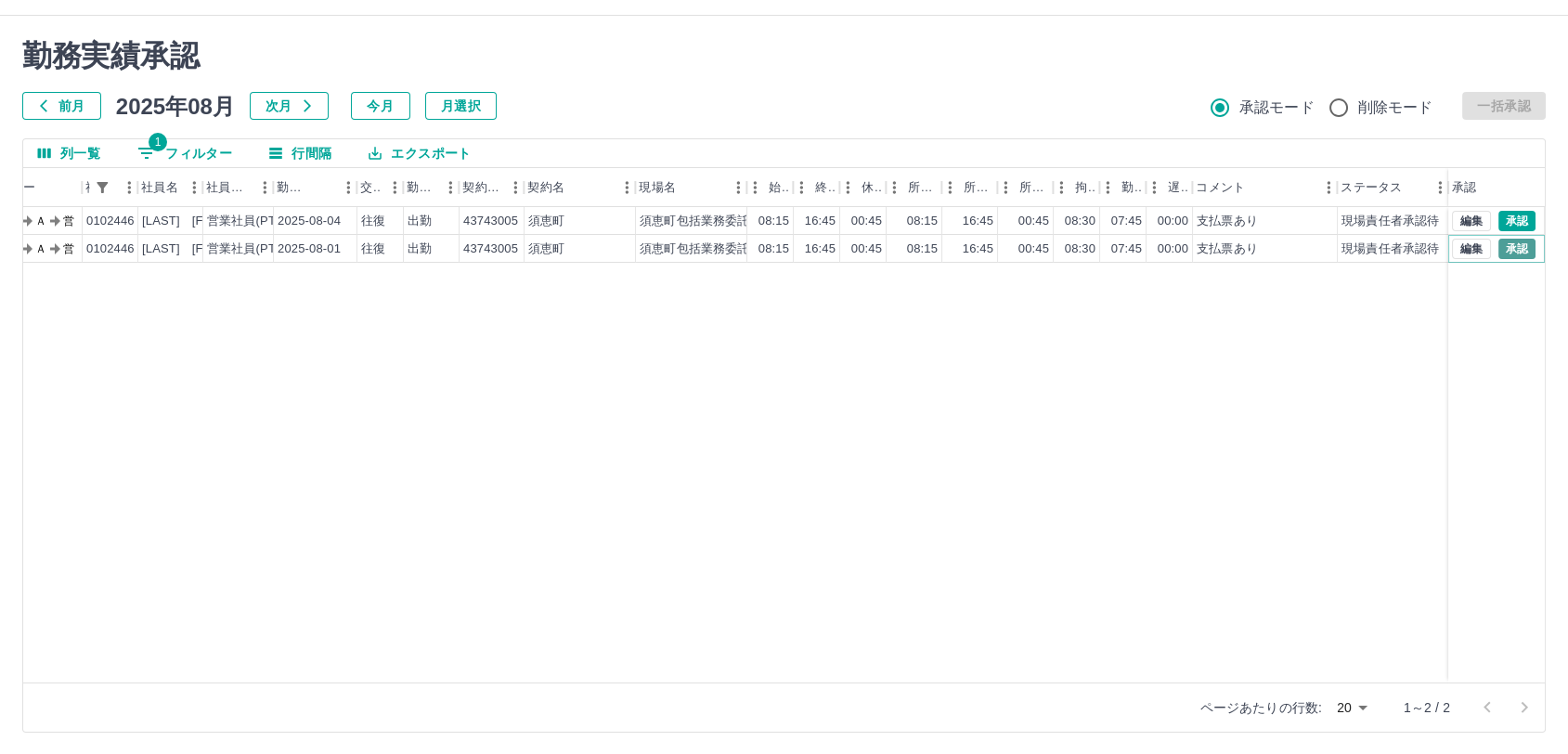 click on "承認" at bounding box center [1517, 249] 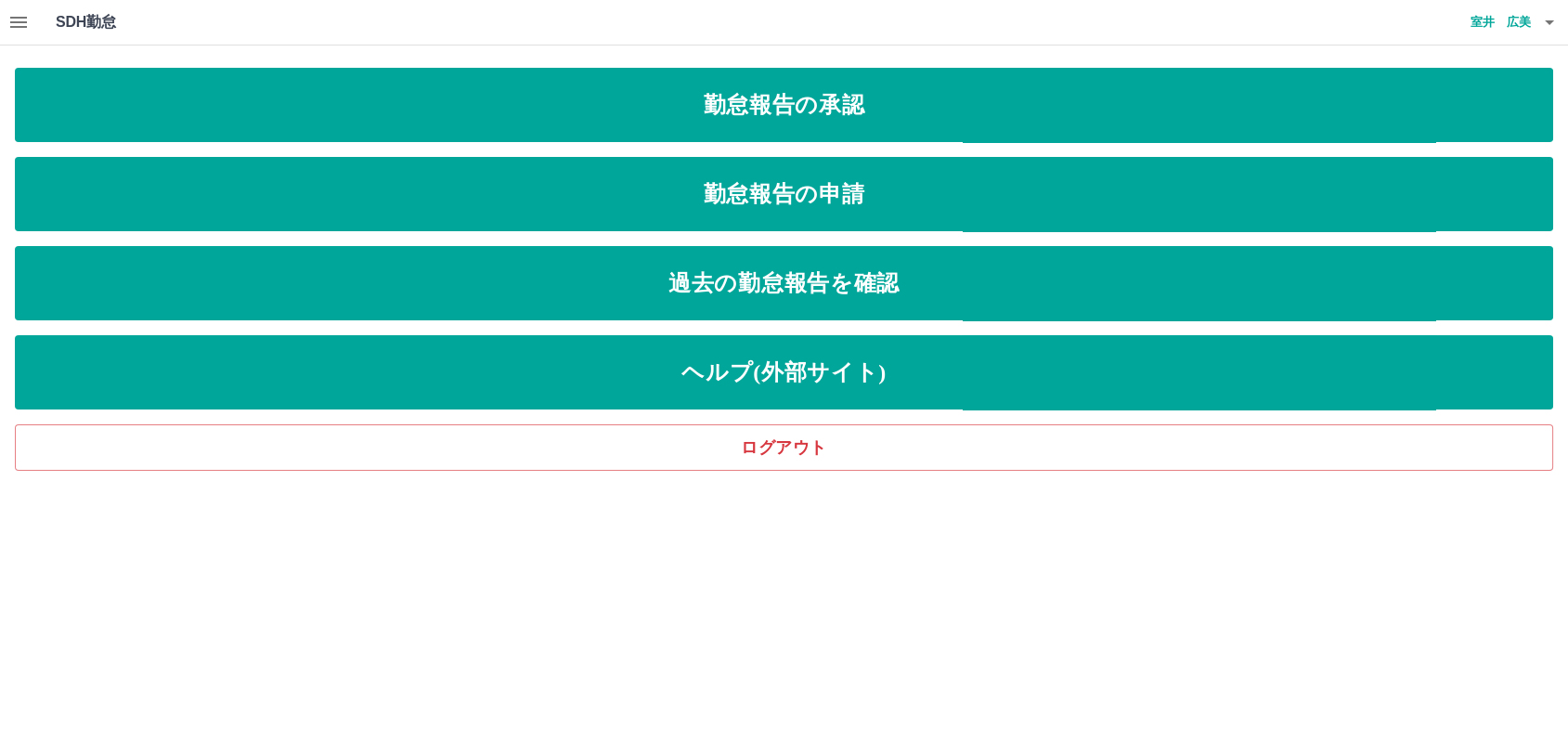 scroll, scrollTop: 0, scrollLeft: 0, axis: both 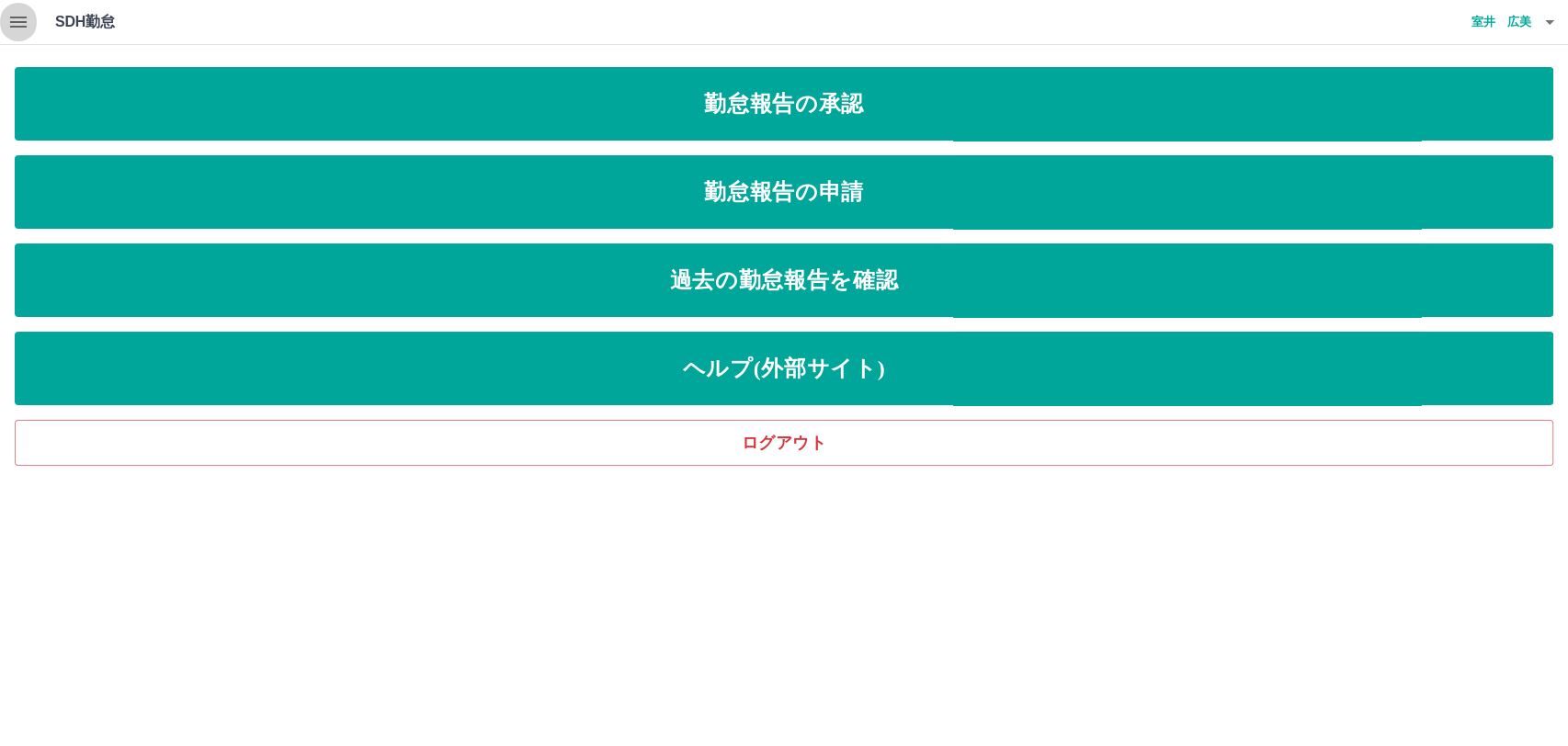 click 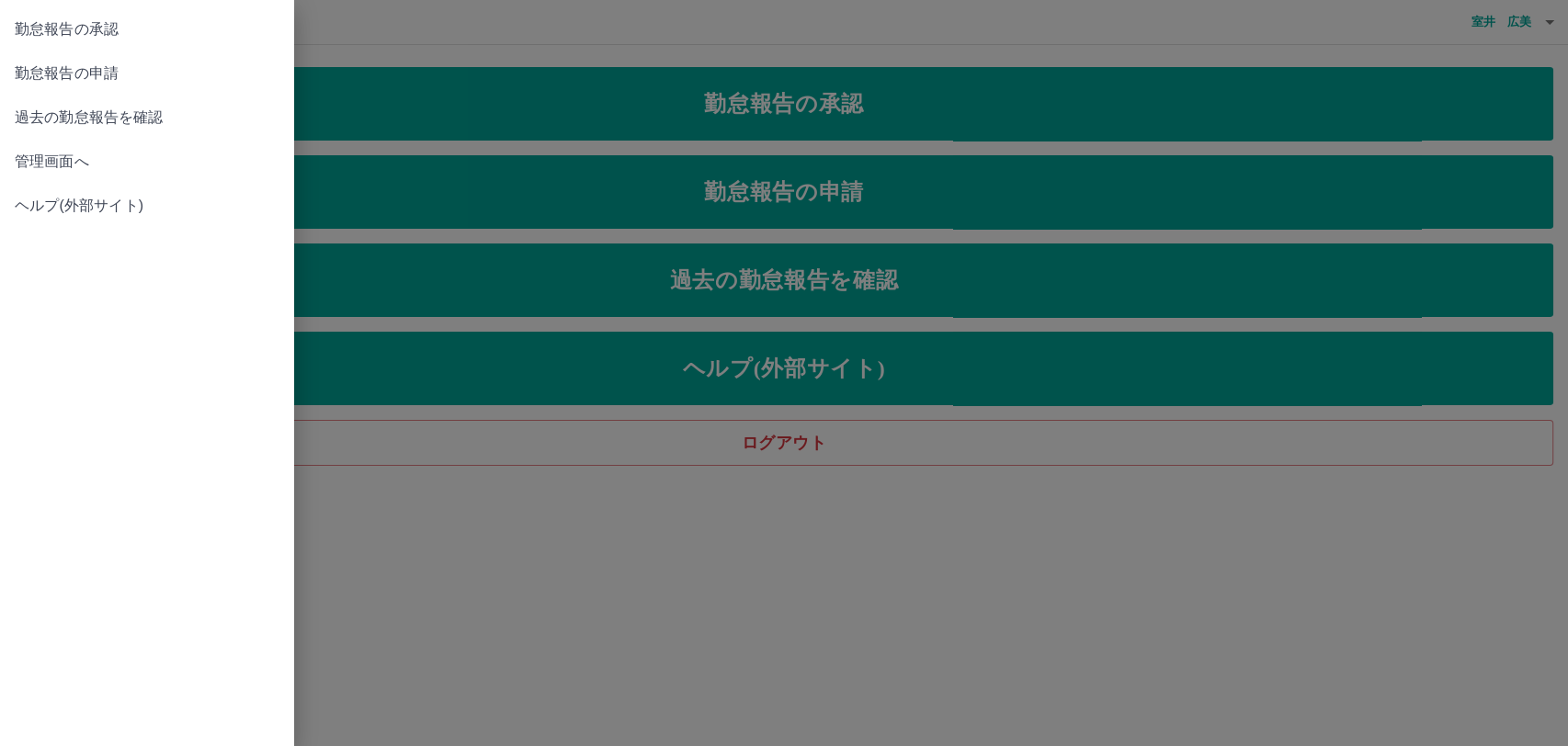 click on "管理画面へ" at bounding box center (147, 162) 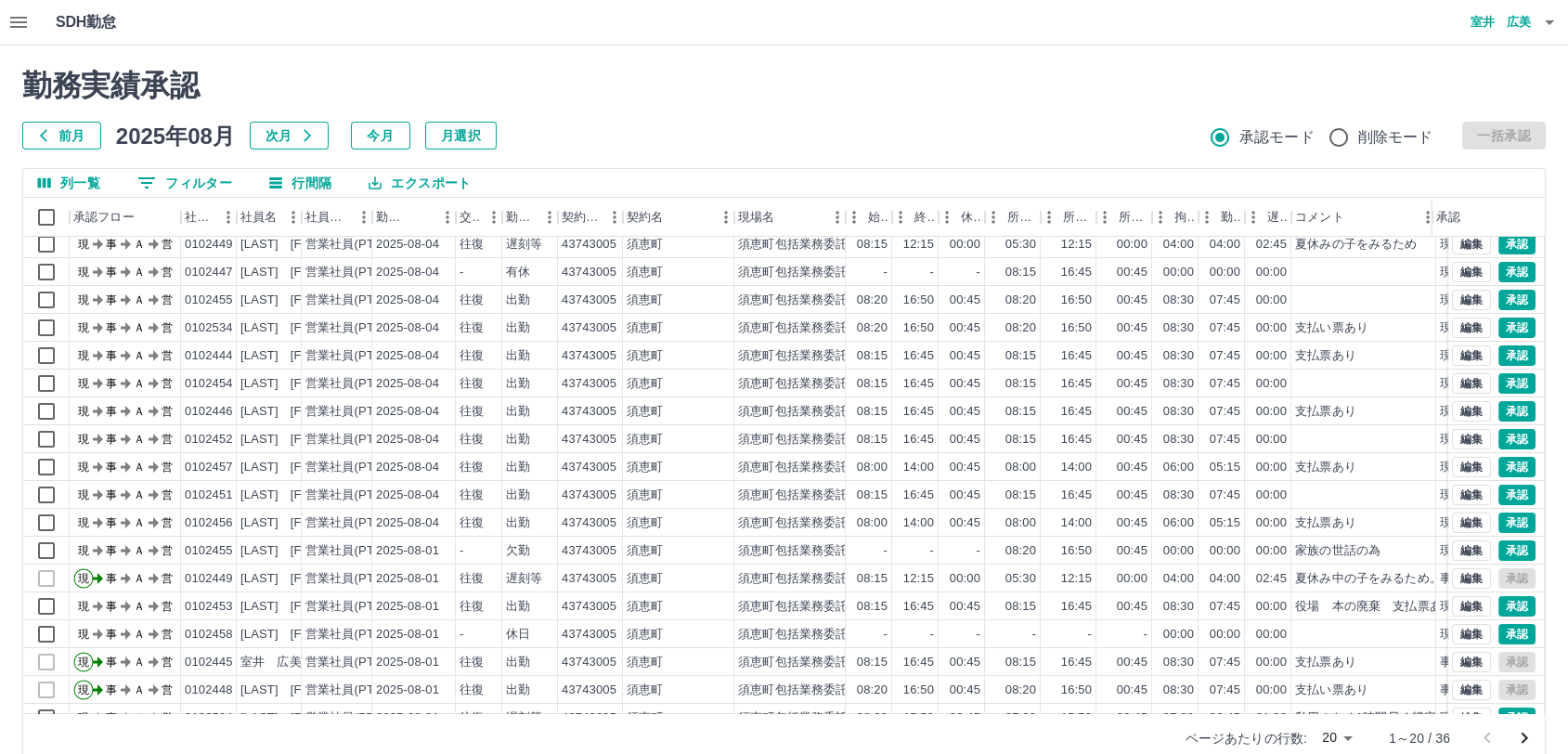 scroll, scrollTop: 96, scrollLeft: 0, axis: vertical 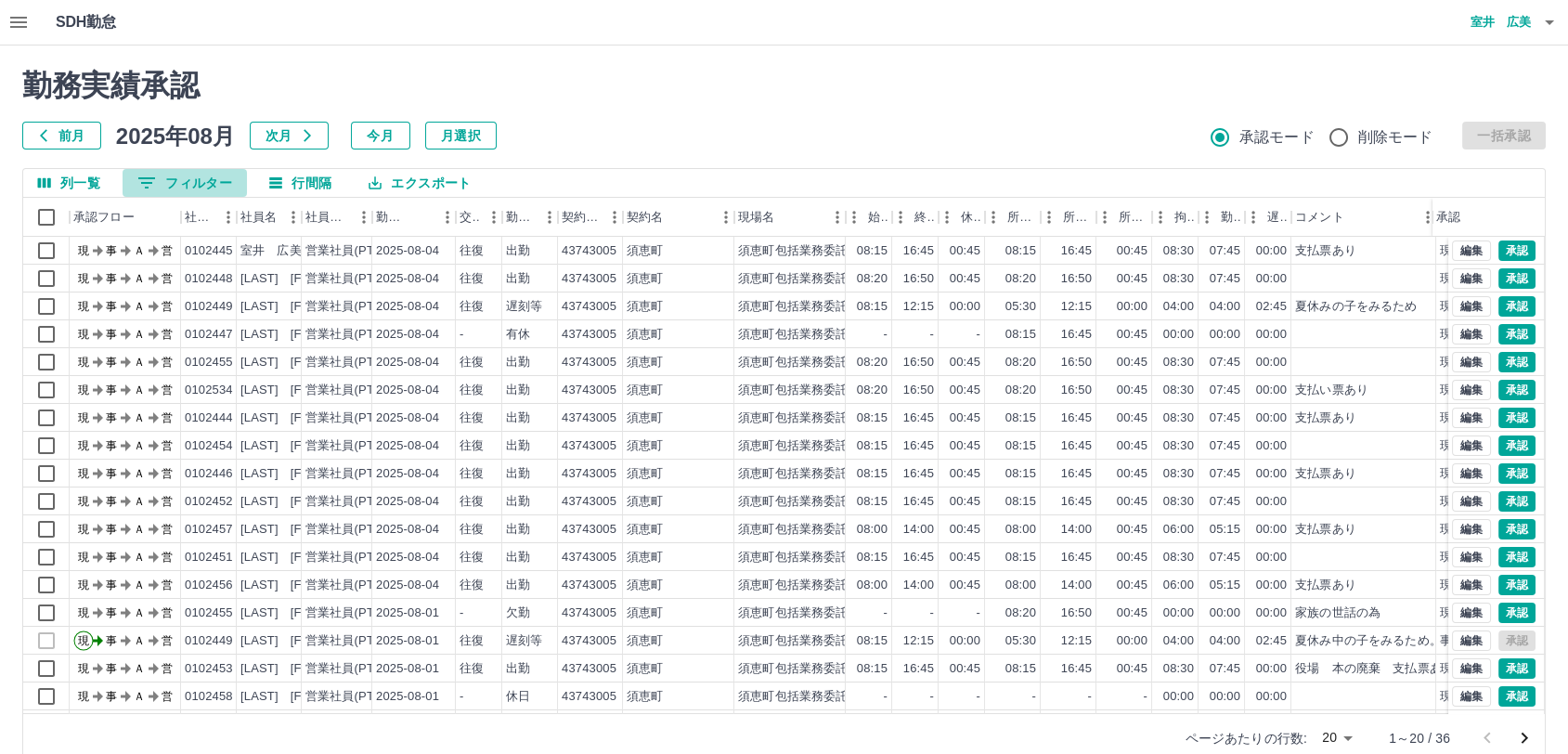click on "0 フィルター" at bounding box center (185, 183) 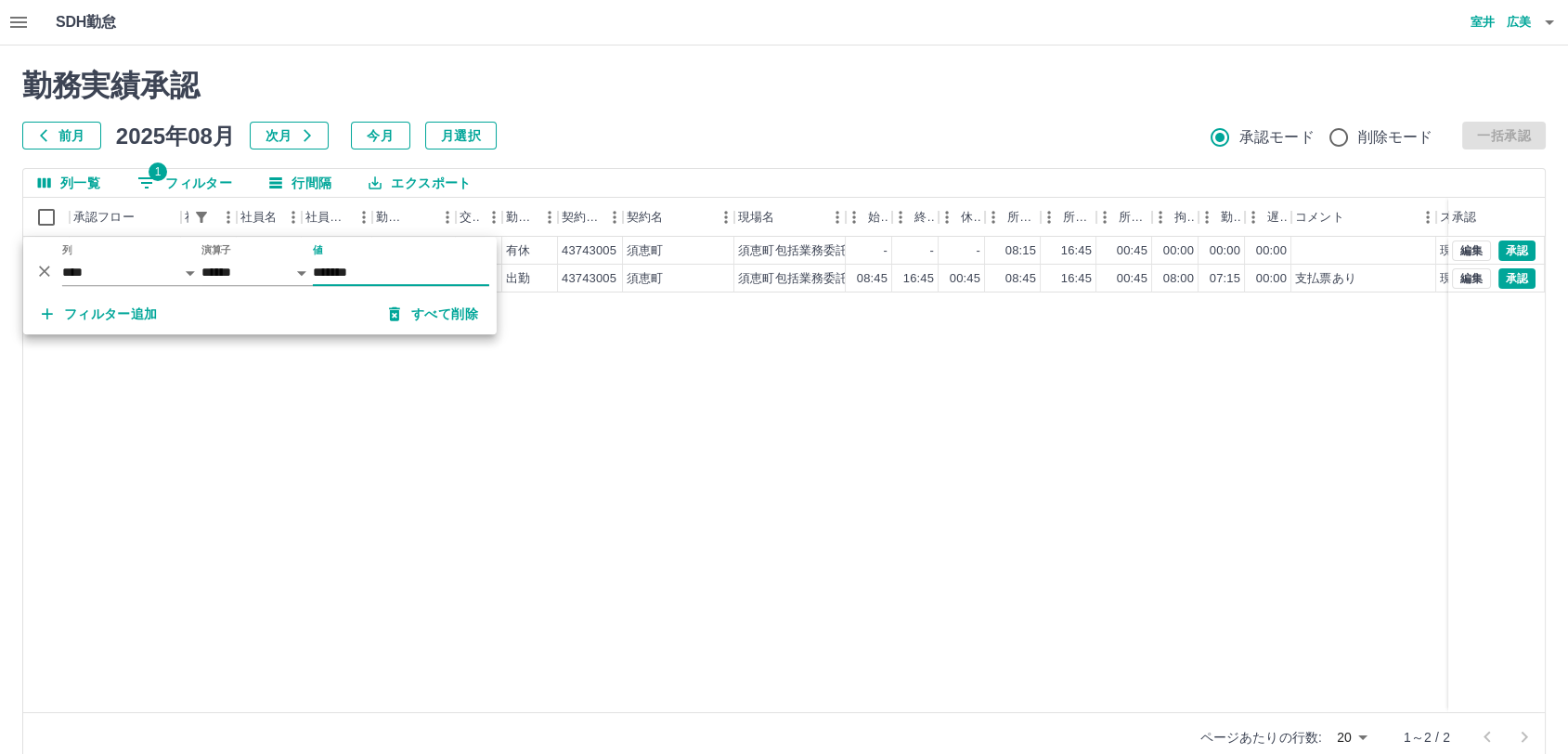 type on "*******" 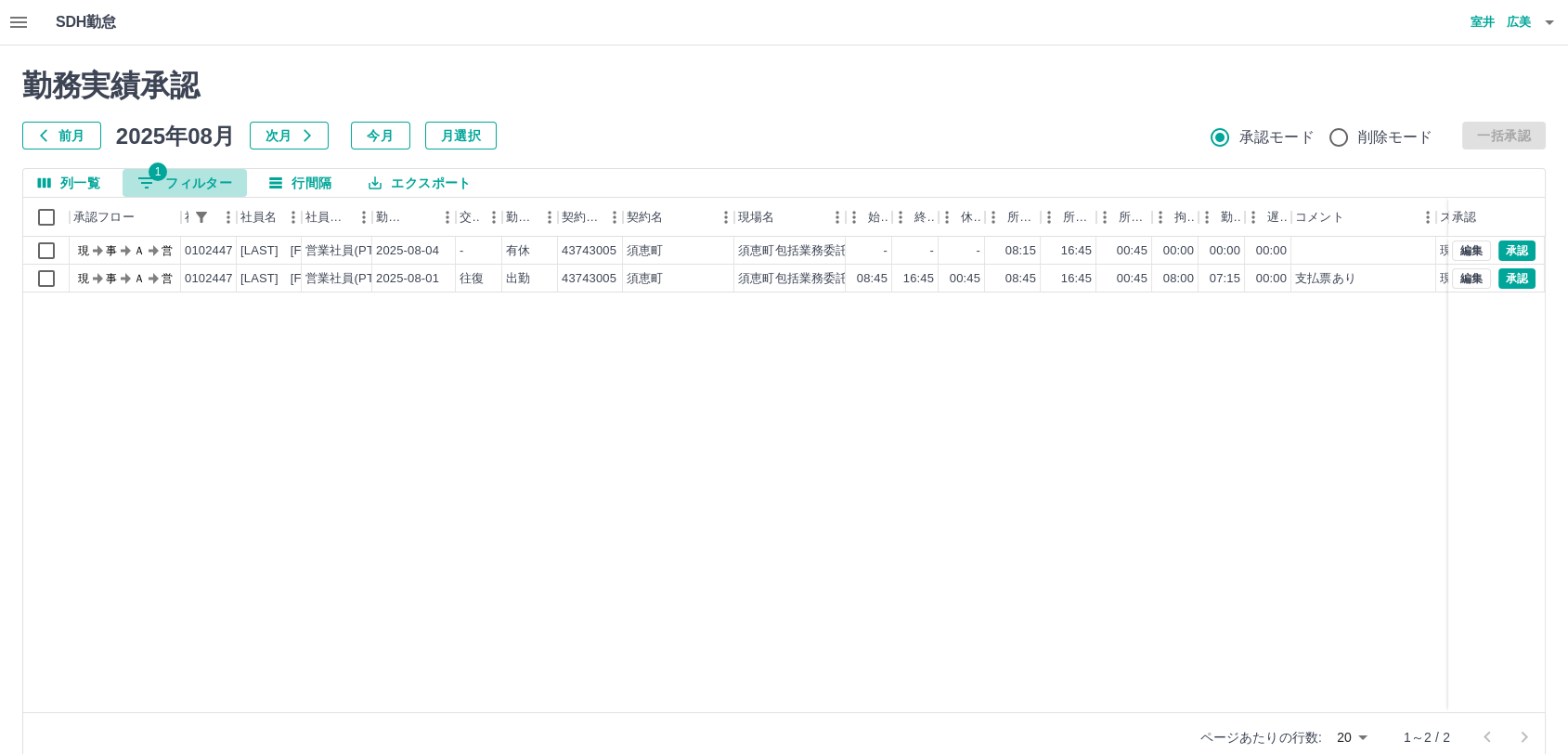 click on "1 フィルター" at bounding box center (185, 183) 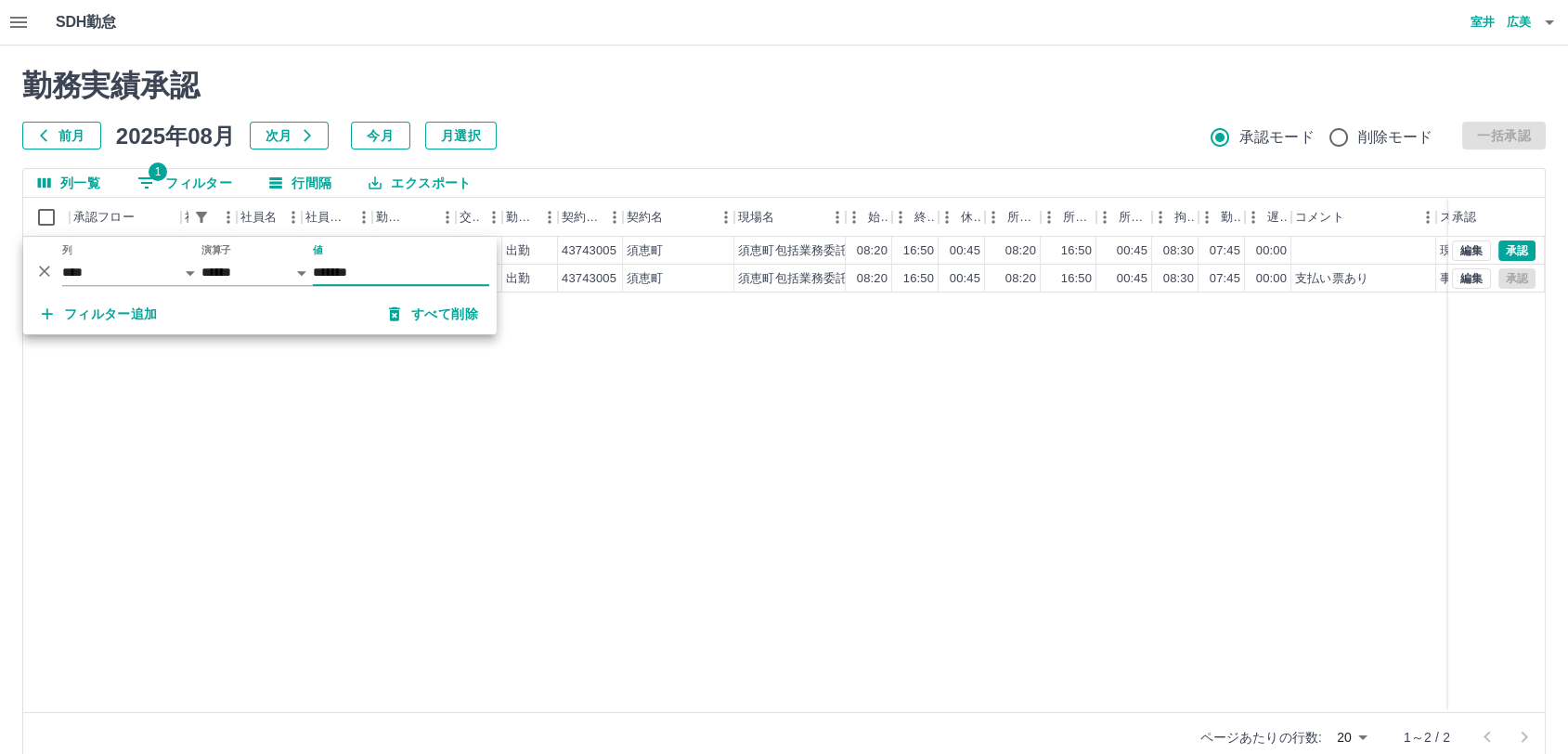 type on "*******" 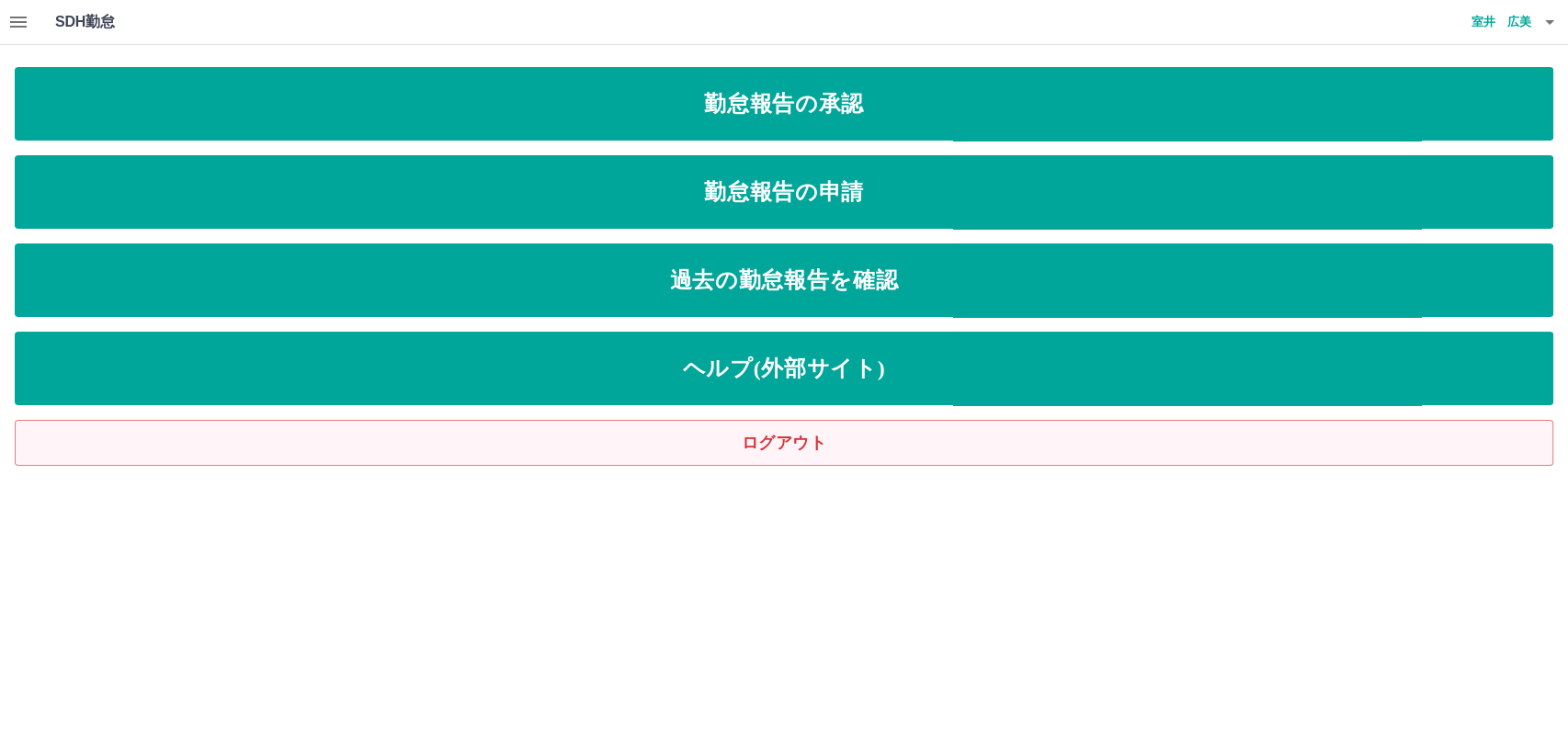 click on "ログアウト" at bounding box center (784, 443) 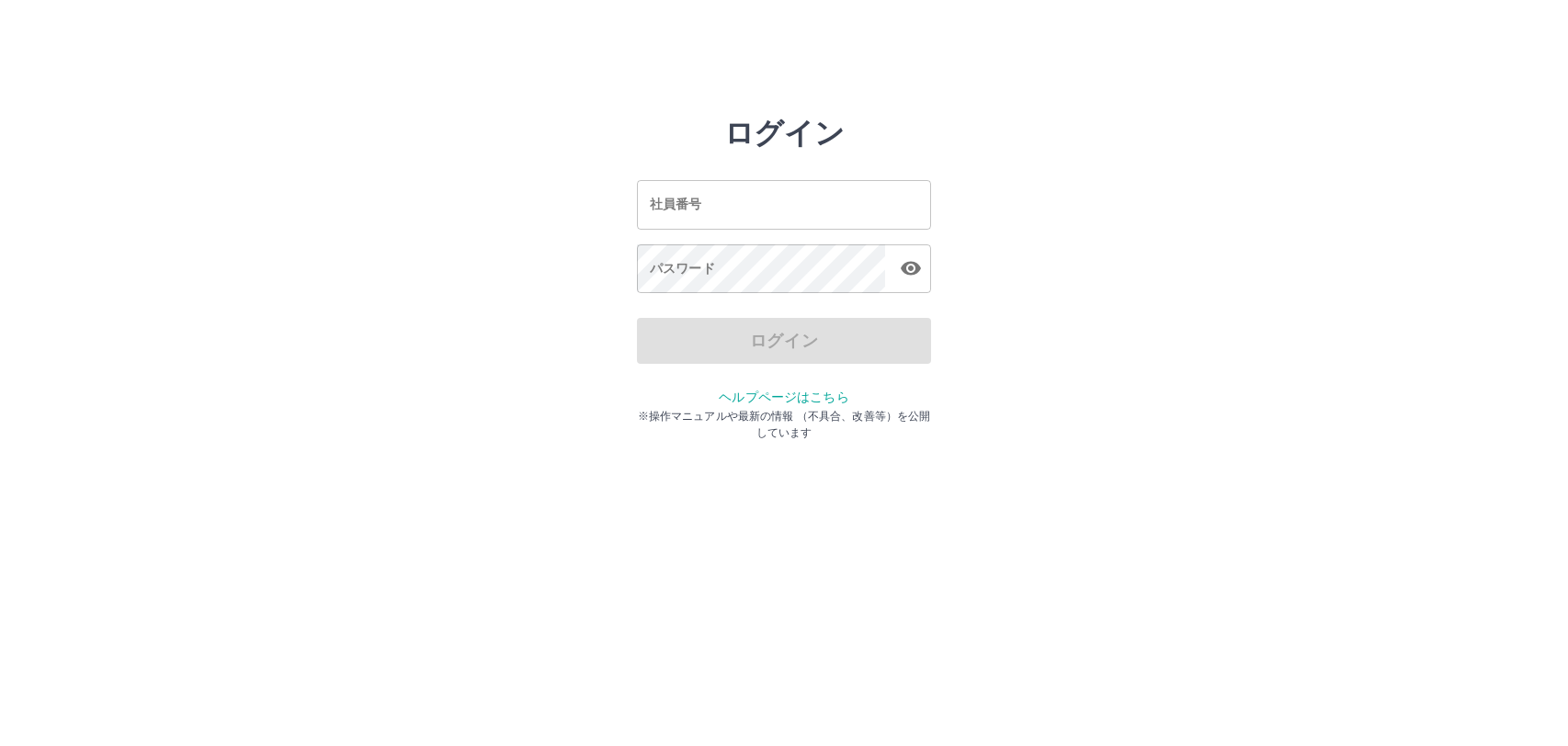 scroll, scrollTop: 0, scrollLeft: 0, axis: both 